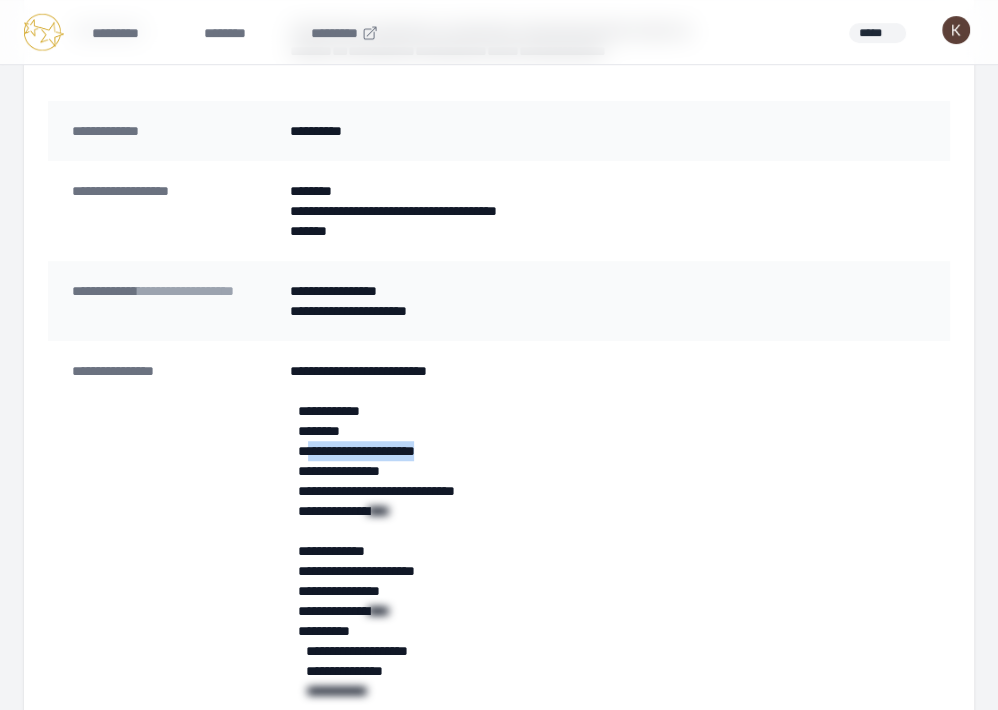 scroll, scrollTop: 0, scrollLeft: 0, axis: both 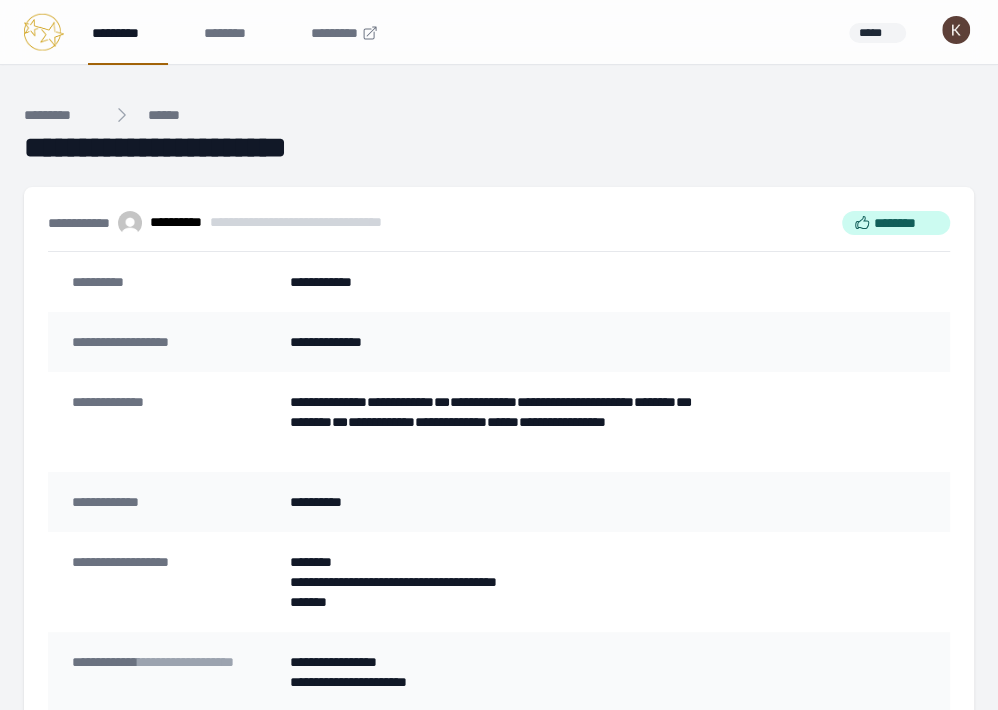 click on "*********" at bounding box center (128, 32) 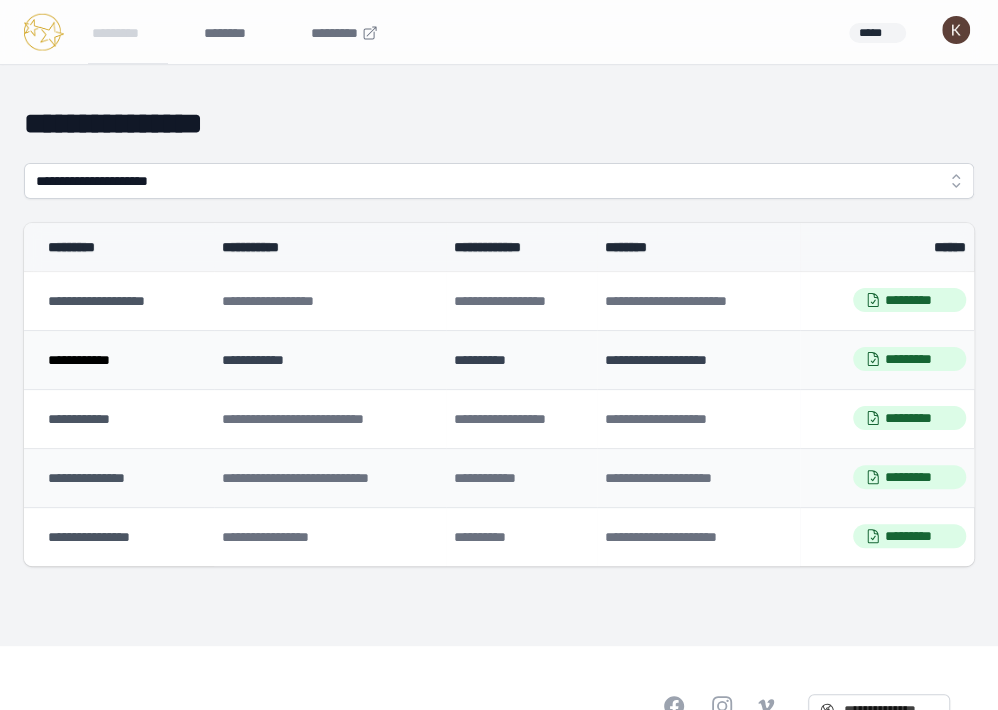 click on "**********" at bounding box center [79, 360] 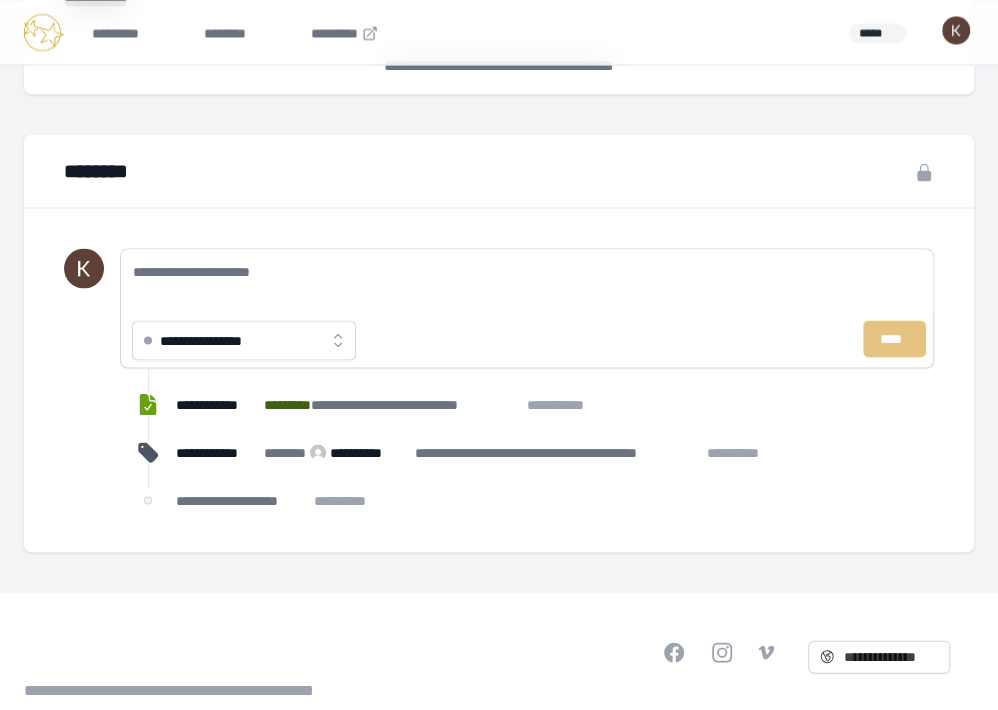 scroll, scrollTop: 1639, scrollLeft: 0, axis: vertical 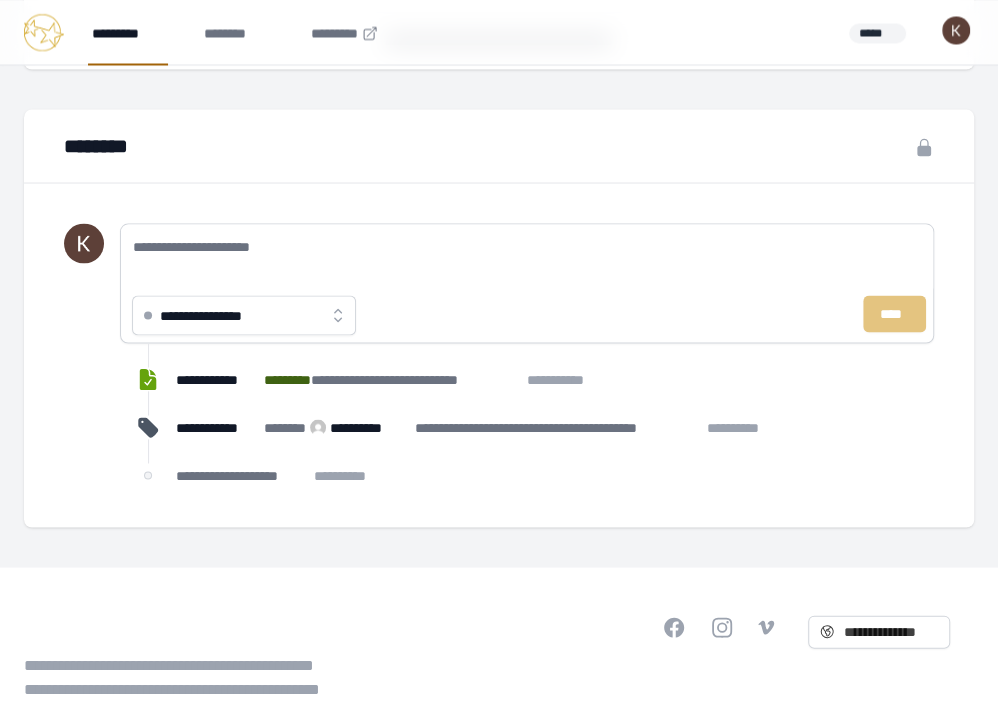 click on "*********" at bounding box center (128, 32) 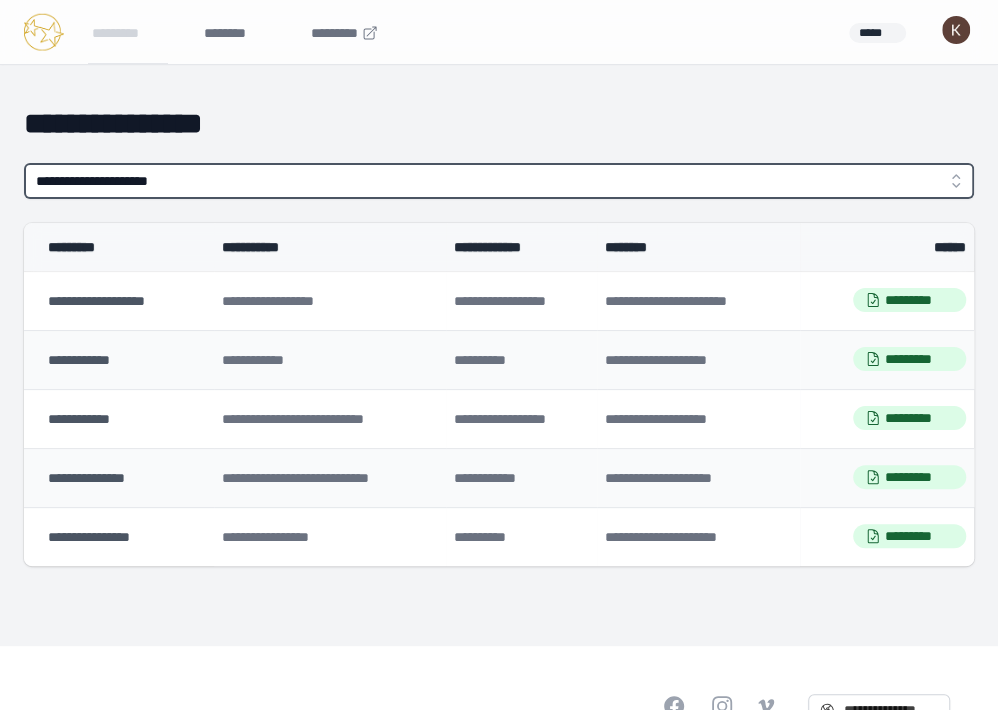 click on "**********" at bounding box center (499, 181) 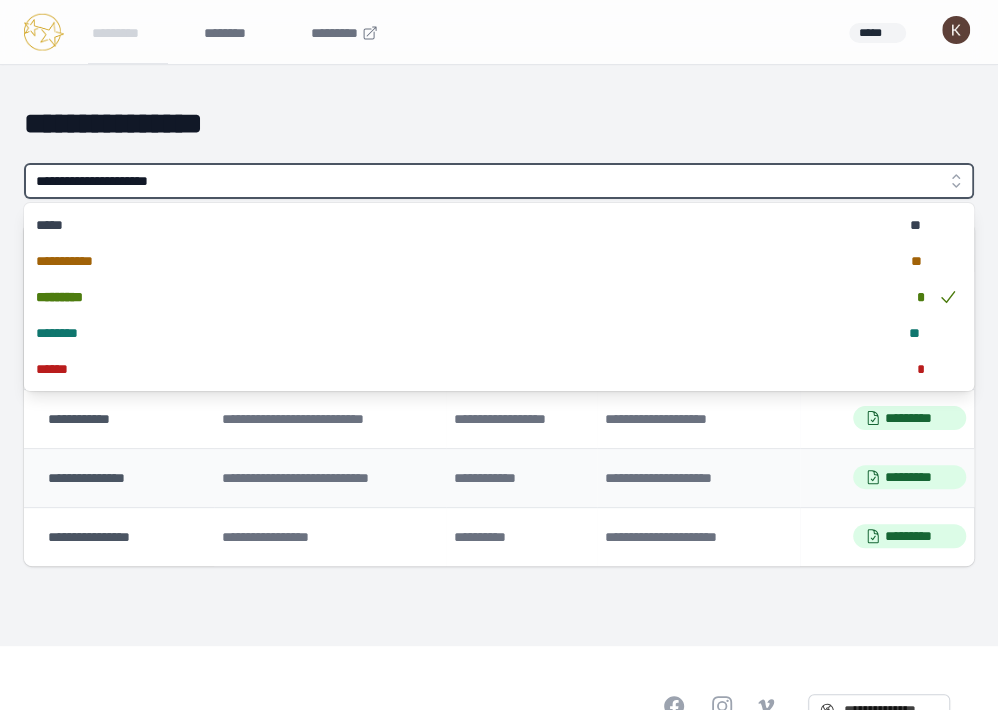 type on "**********" 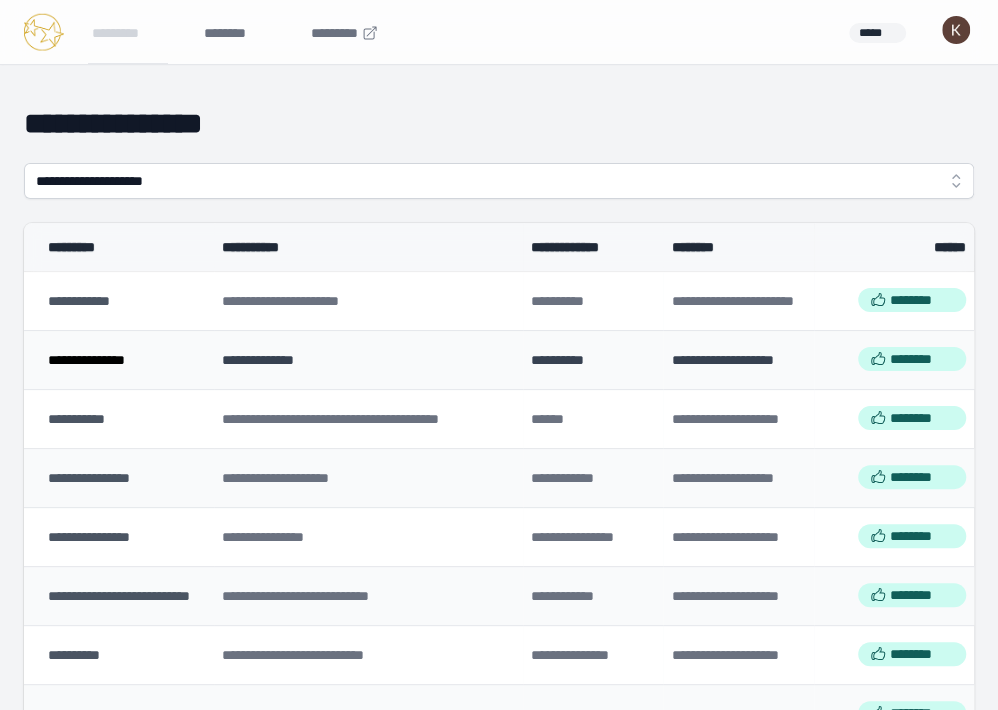 click on "**********" at bounding box center (86, 360) 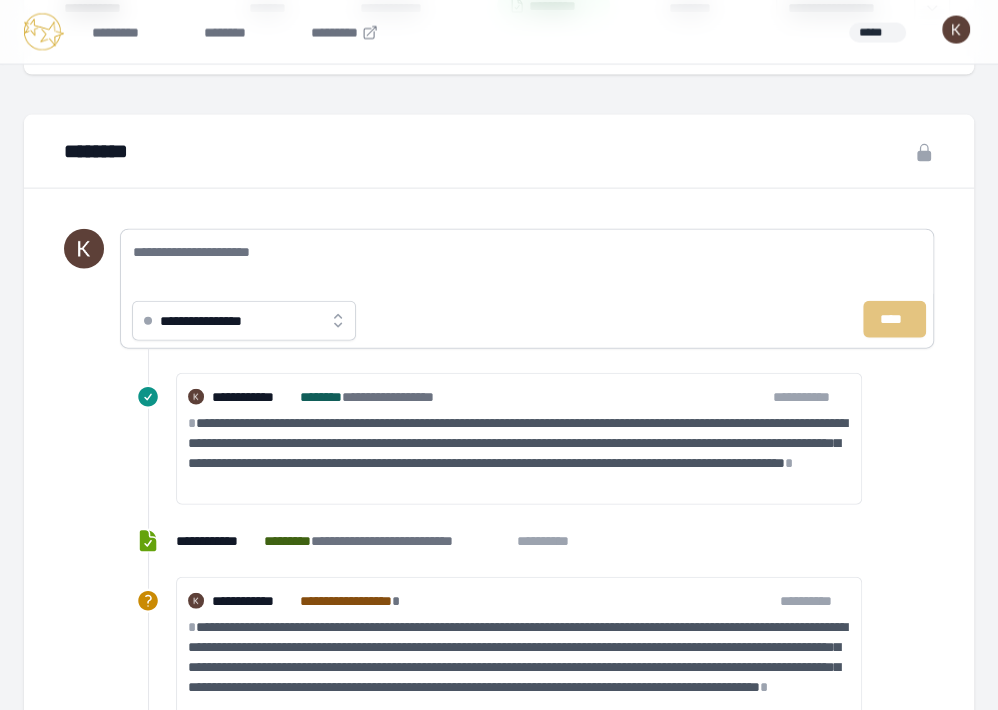scroll, scrollTop: 2073, scrollLeft: 0, axis: vertical 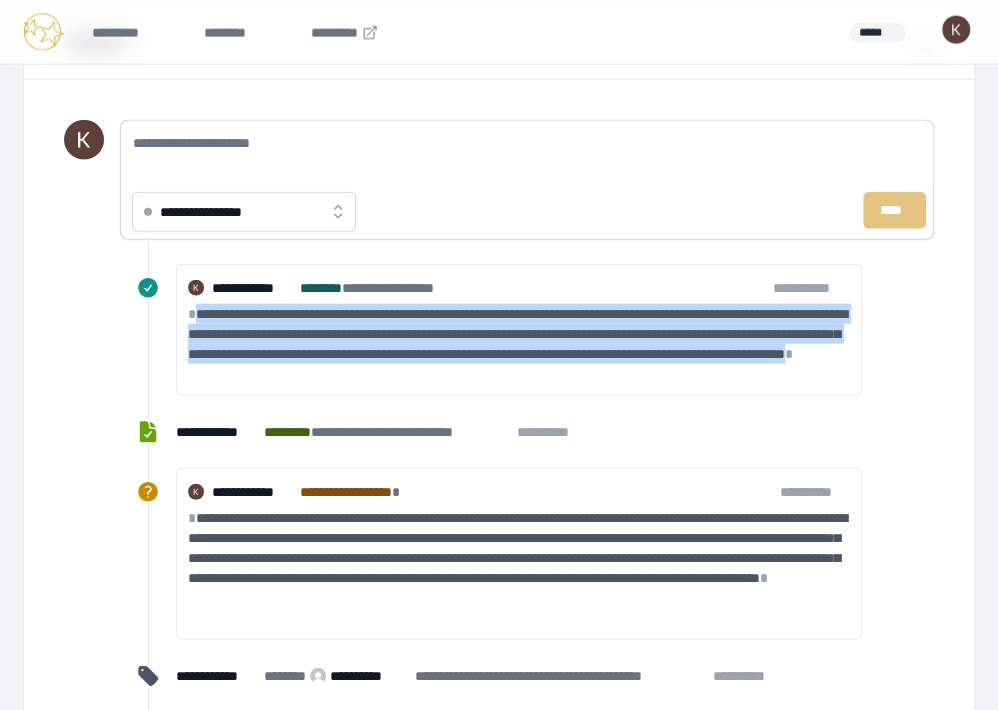 drag, startPoint x: 673, startPoint y: 372, endPoint x: 200, endPoint y: 311, distance: 476.91718 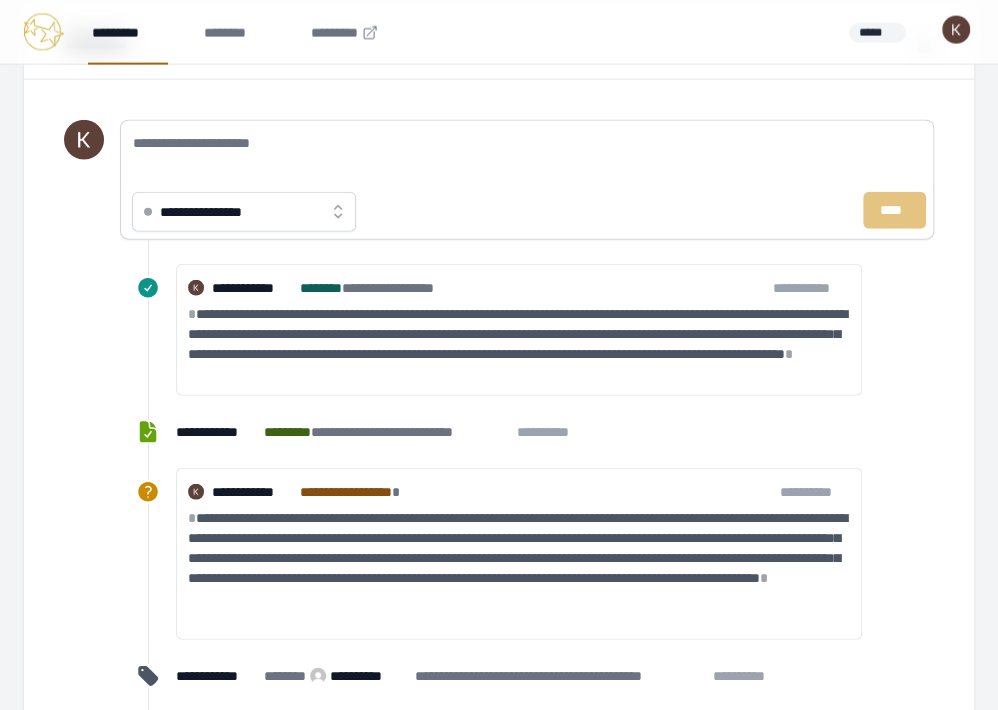click on "*********" at bounding box center [128, 32] 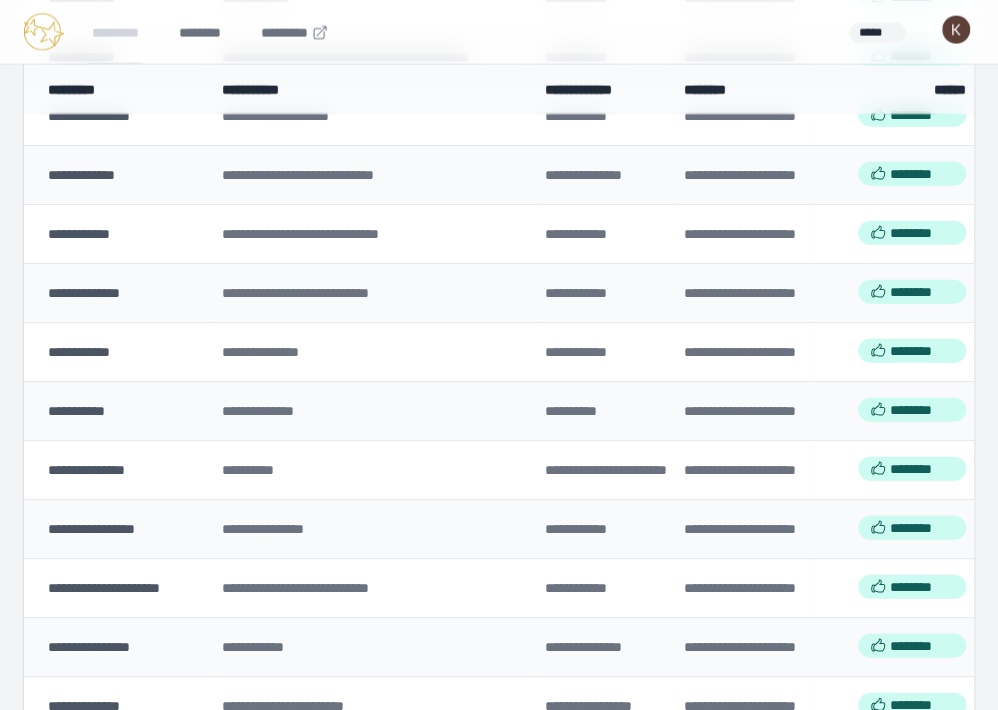scroll, scrollTop: 0, scrollLeft: 0, axis: both 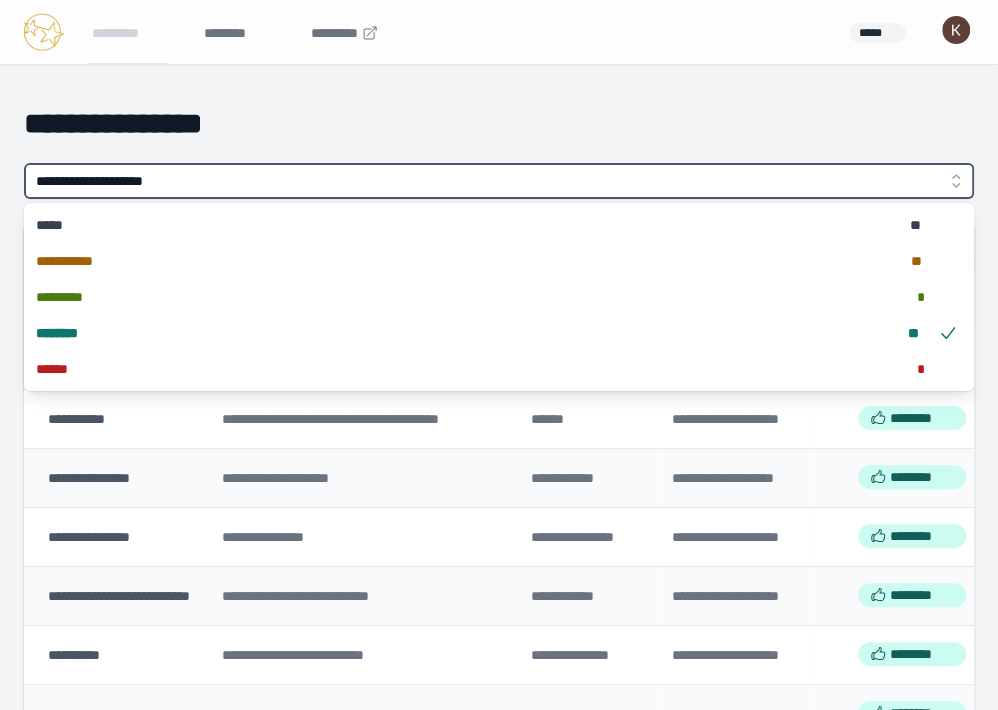 click on "**********" at bounding box center [499, 181] 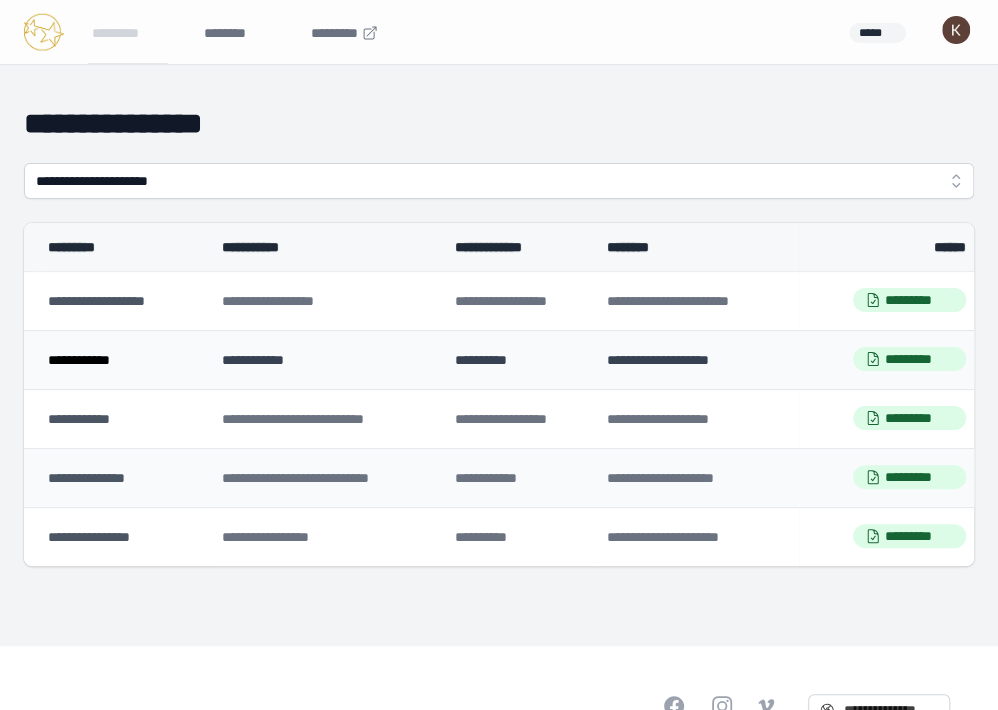 click on "**********" at bounding box center (79, 360) 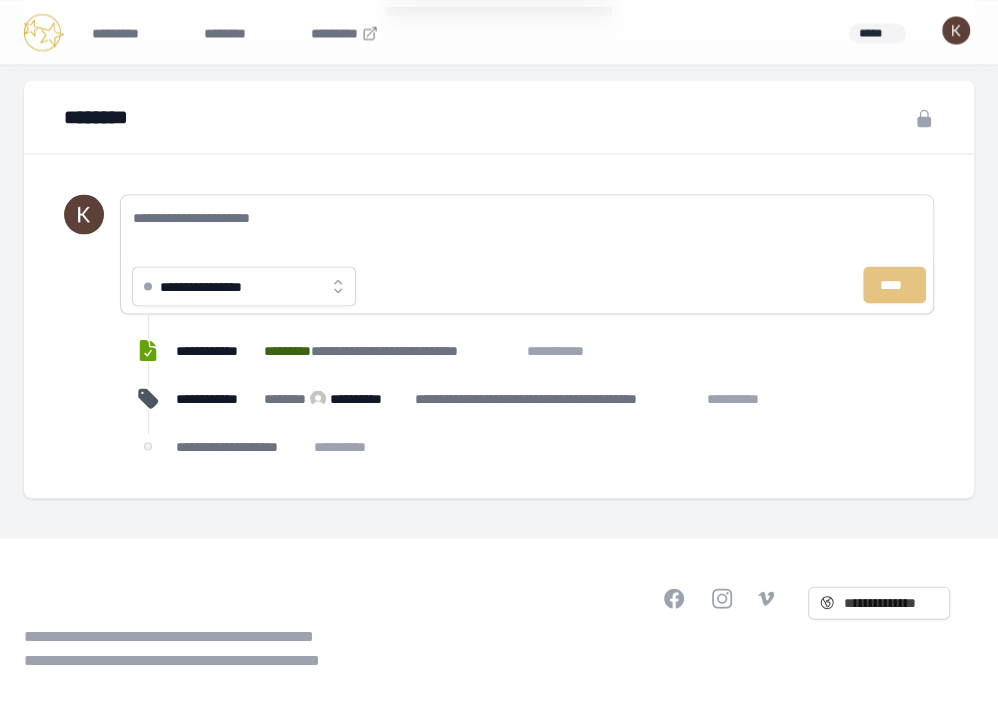 scroll, scrollTop: 1673, scrollLeft: 0, axis: vertical 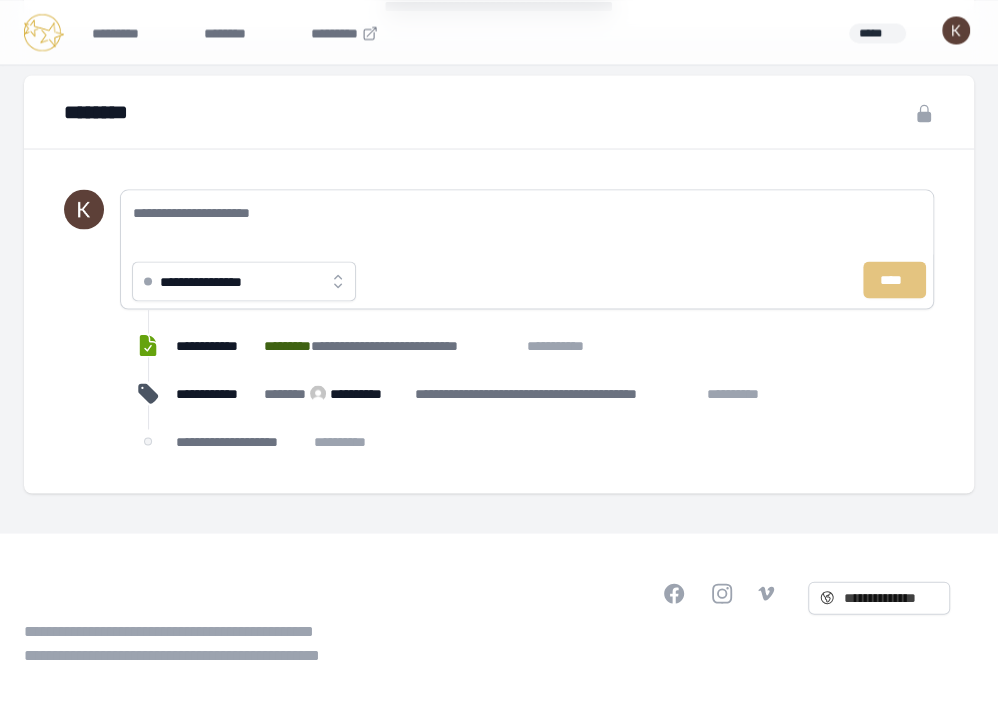 click on "**********" at bounding box center [217, 281] 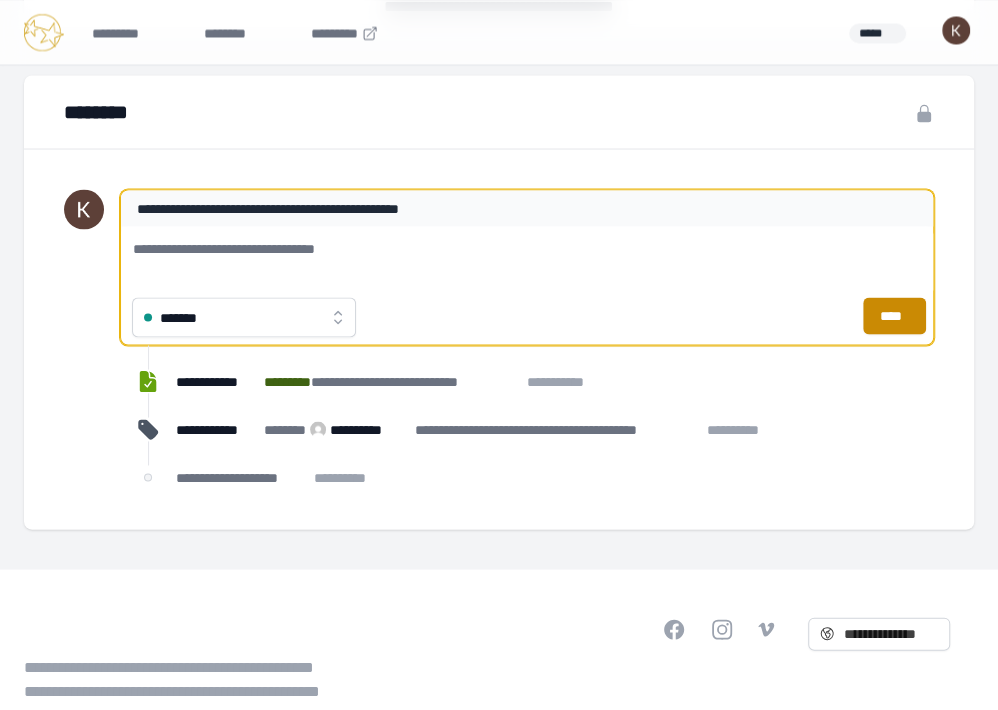 click on "**********" at bounding box center (527, 258) 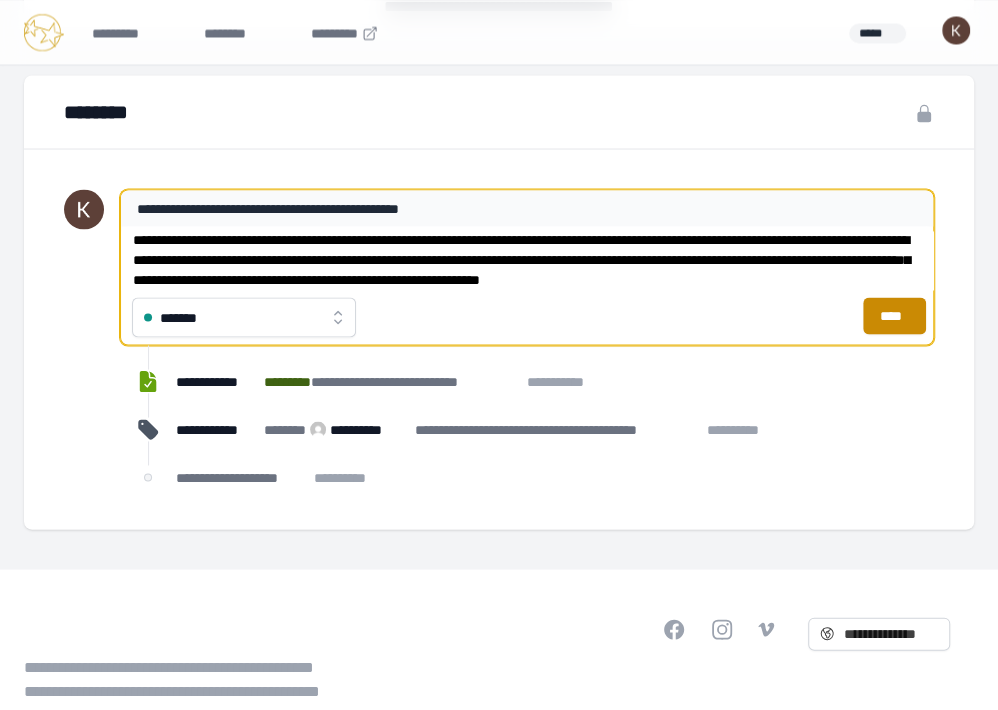 scroll, scrollTop: 9, scrollLeft: 0, axis: vertical 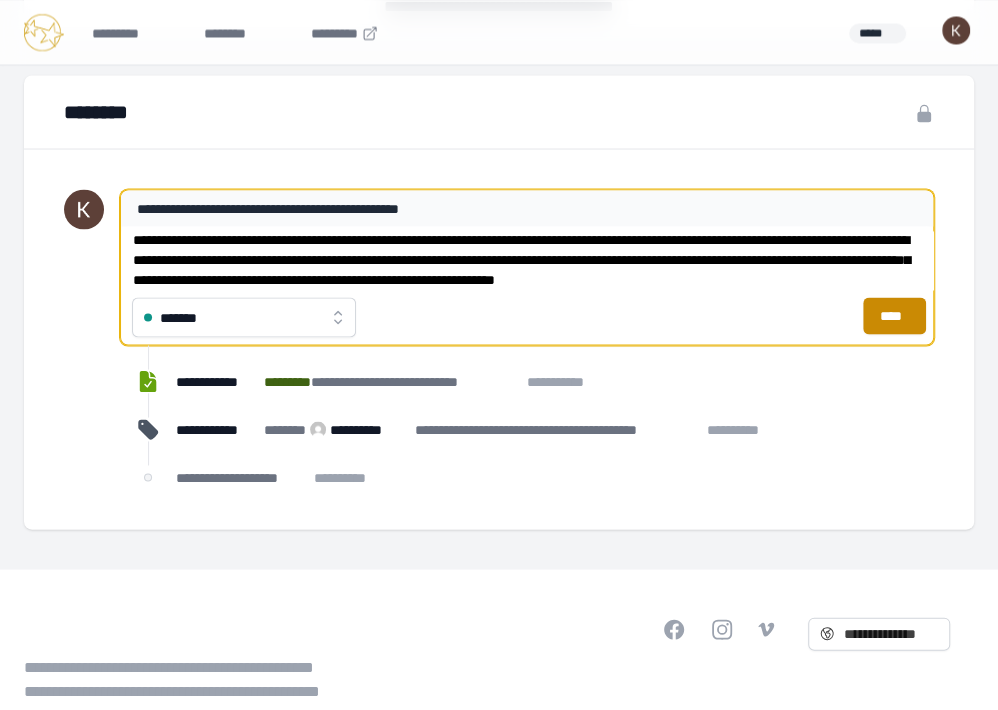 drag, startPoint x: 480, startPoint y: 254, endPoint x: 436, endPoint y: 255, distance: 44.011364 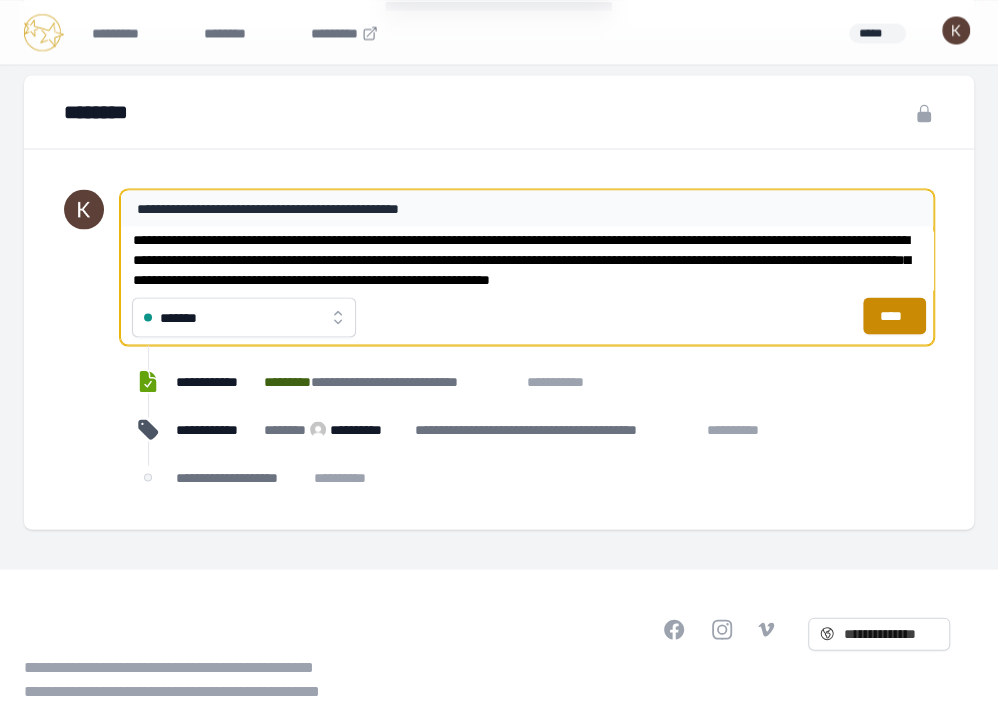 drag, startPoint x: 693, startPoint y: 255, endPoint x: 463, endPoint y: 262, distance: 230.10649 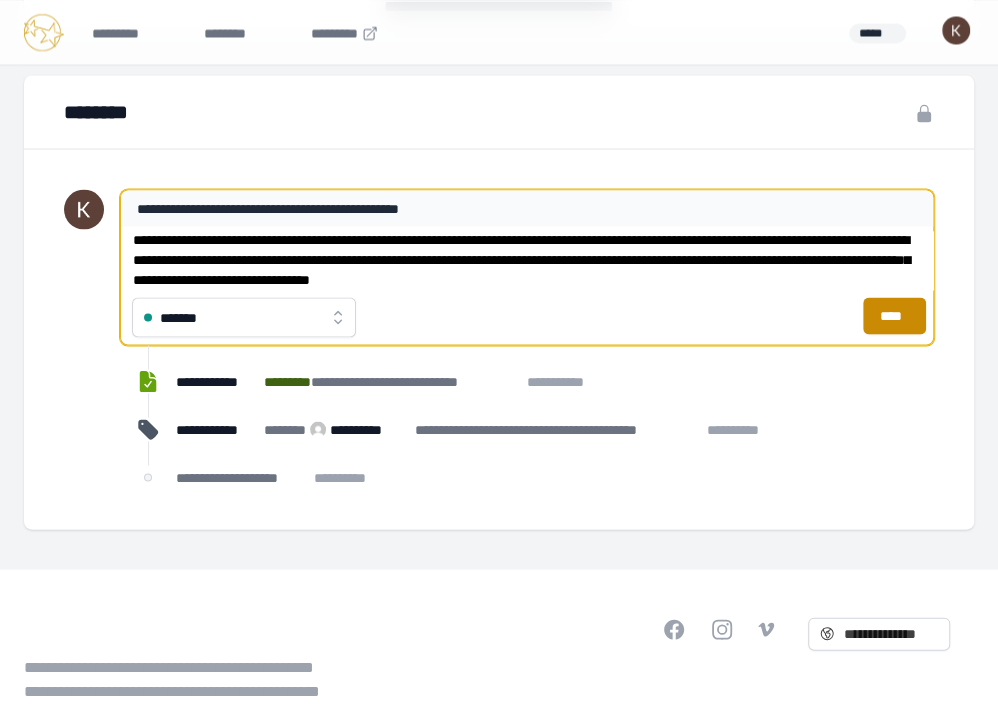 type on "**********" 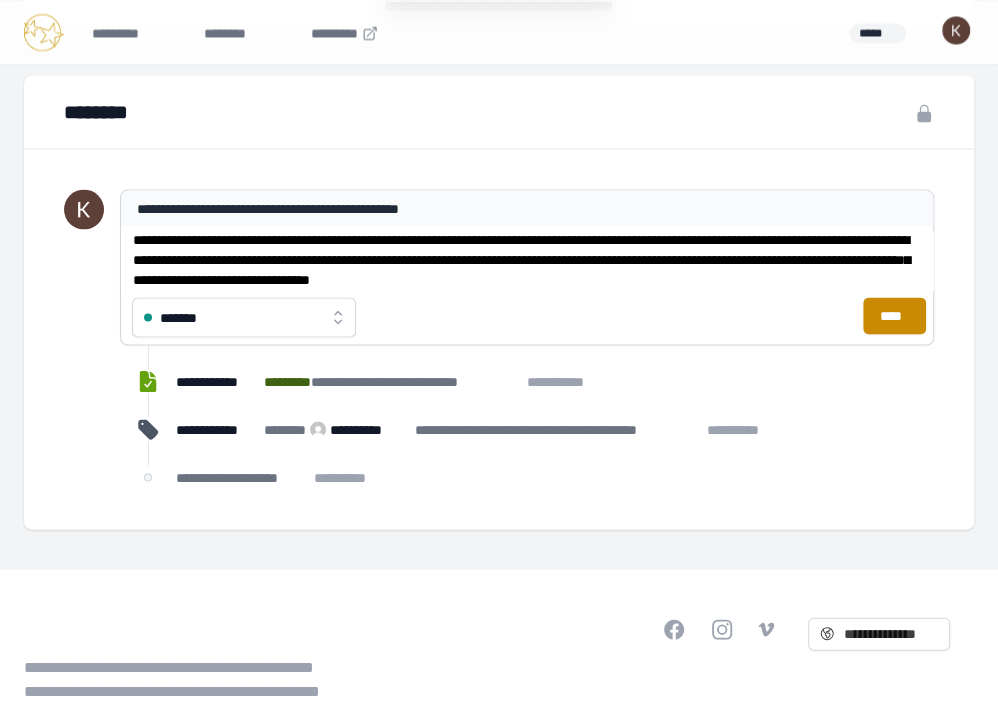 click on "******* ****" at bounding box center [527, 317] 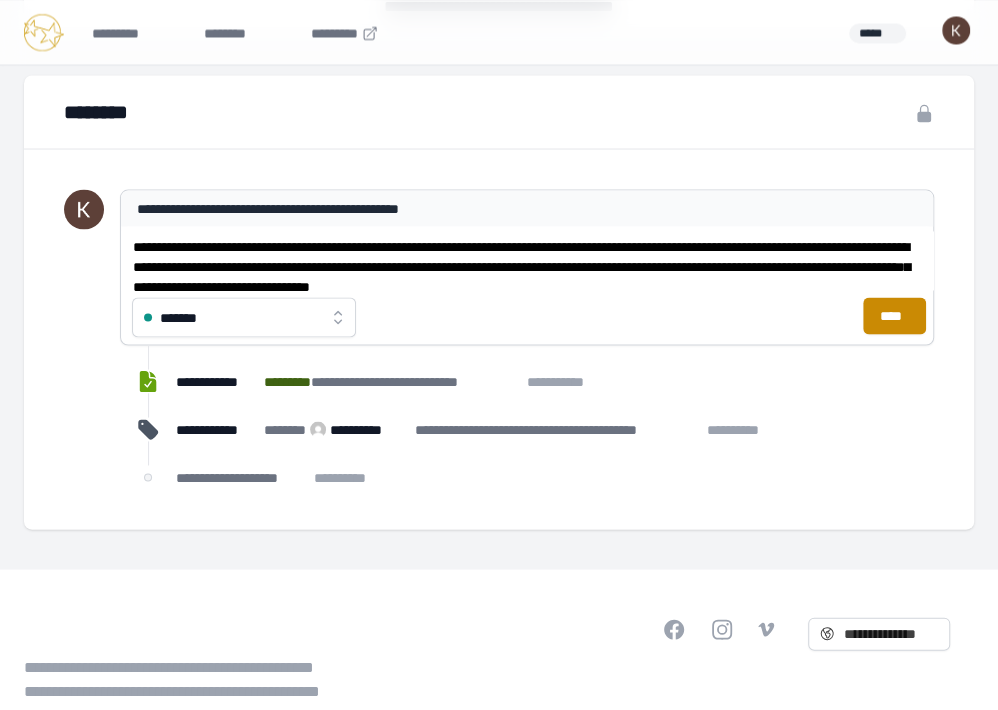 scroll, scrollTop: 20, scrollLeft: 0, axis: vertical 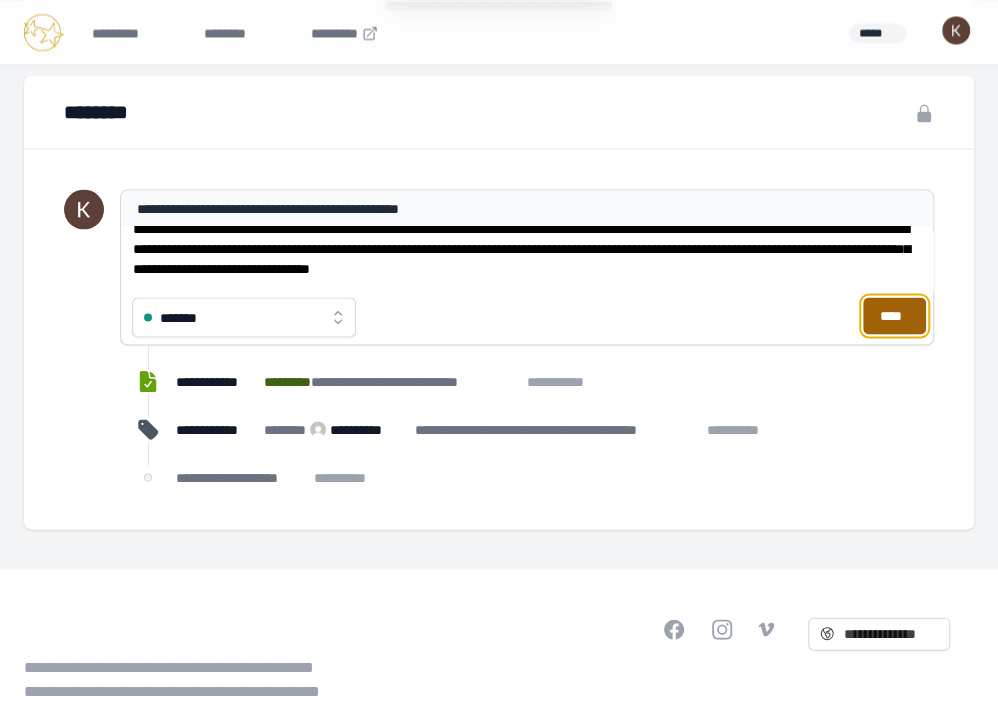 click on "****" at bounding box center (894, 315) 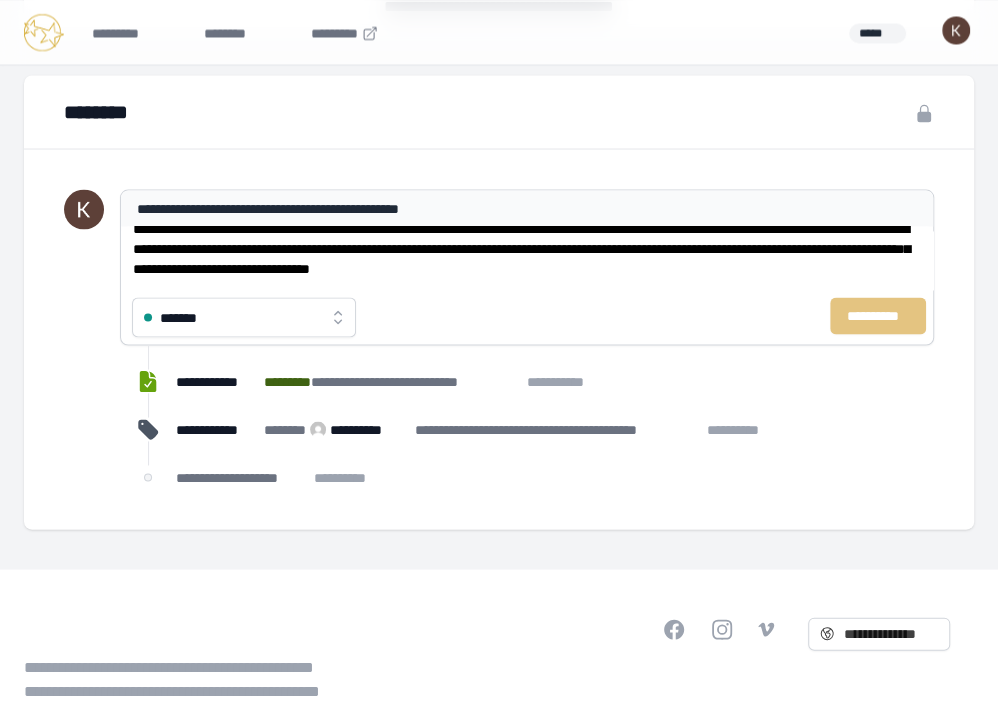 type 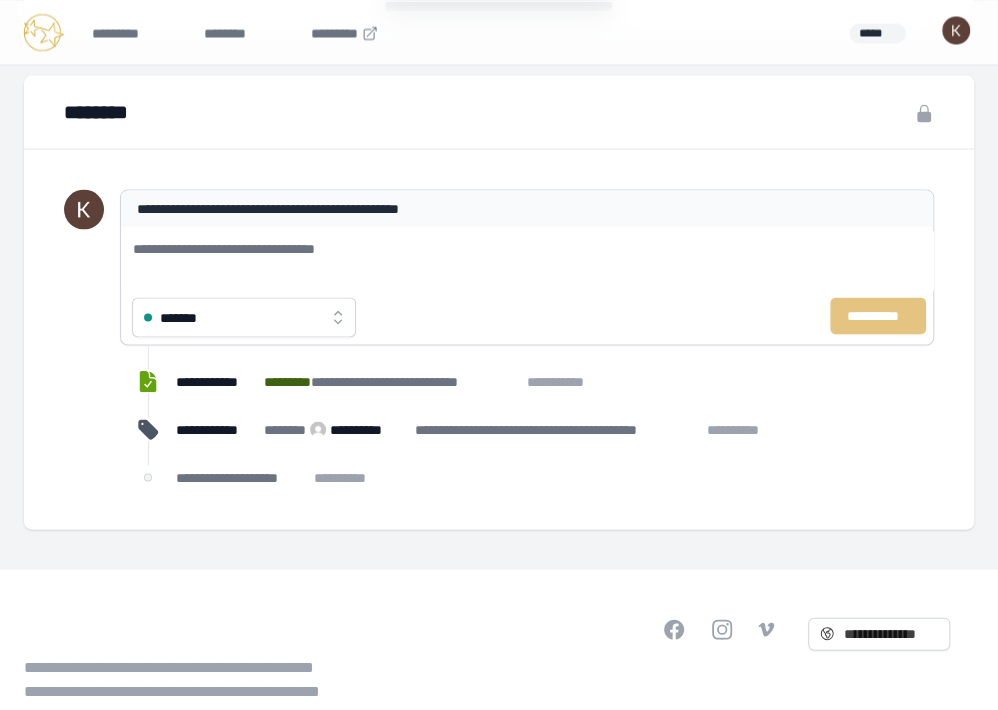 scroll, scrollTop: 0, scrollLeft: 0, axis: both 